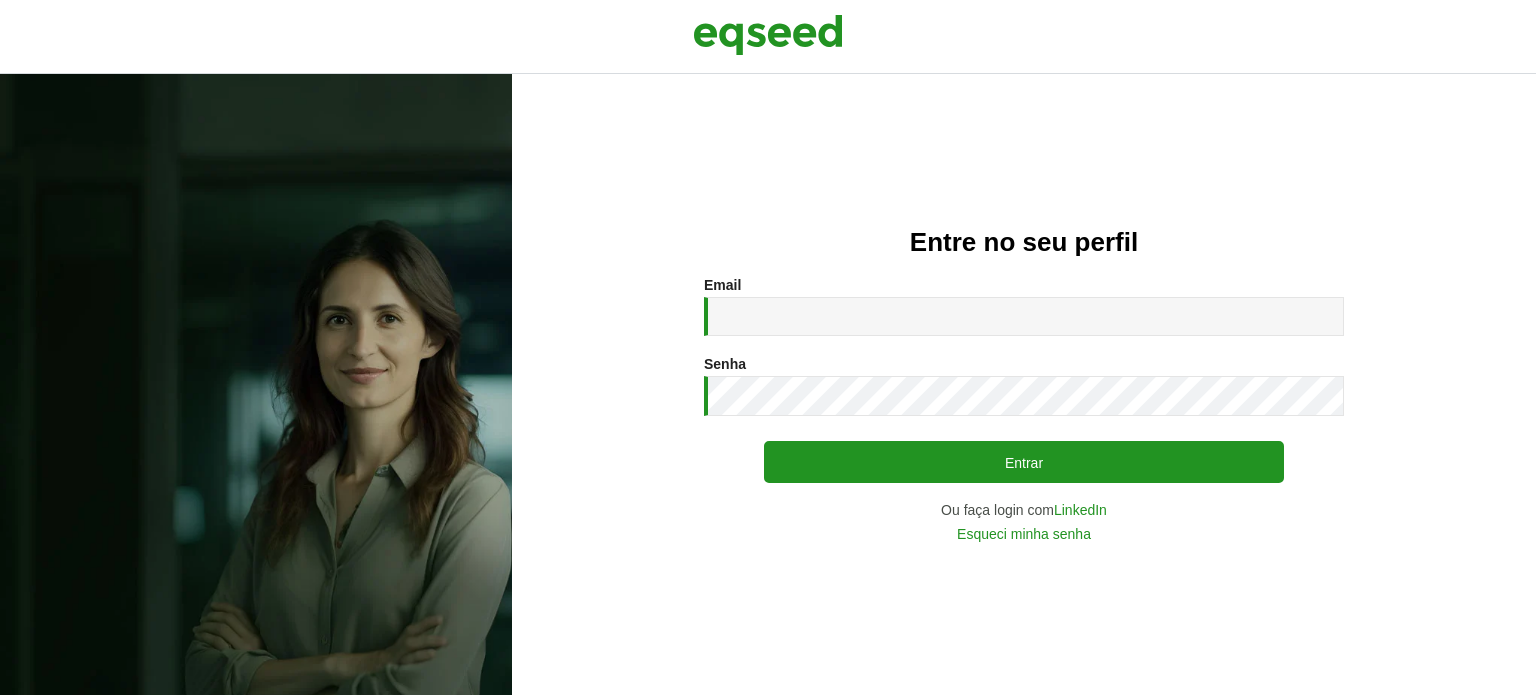 scroll, scrollTop: 0, scrollLeft: 0, axis: both 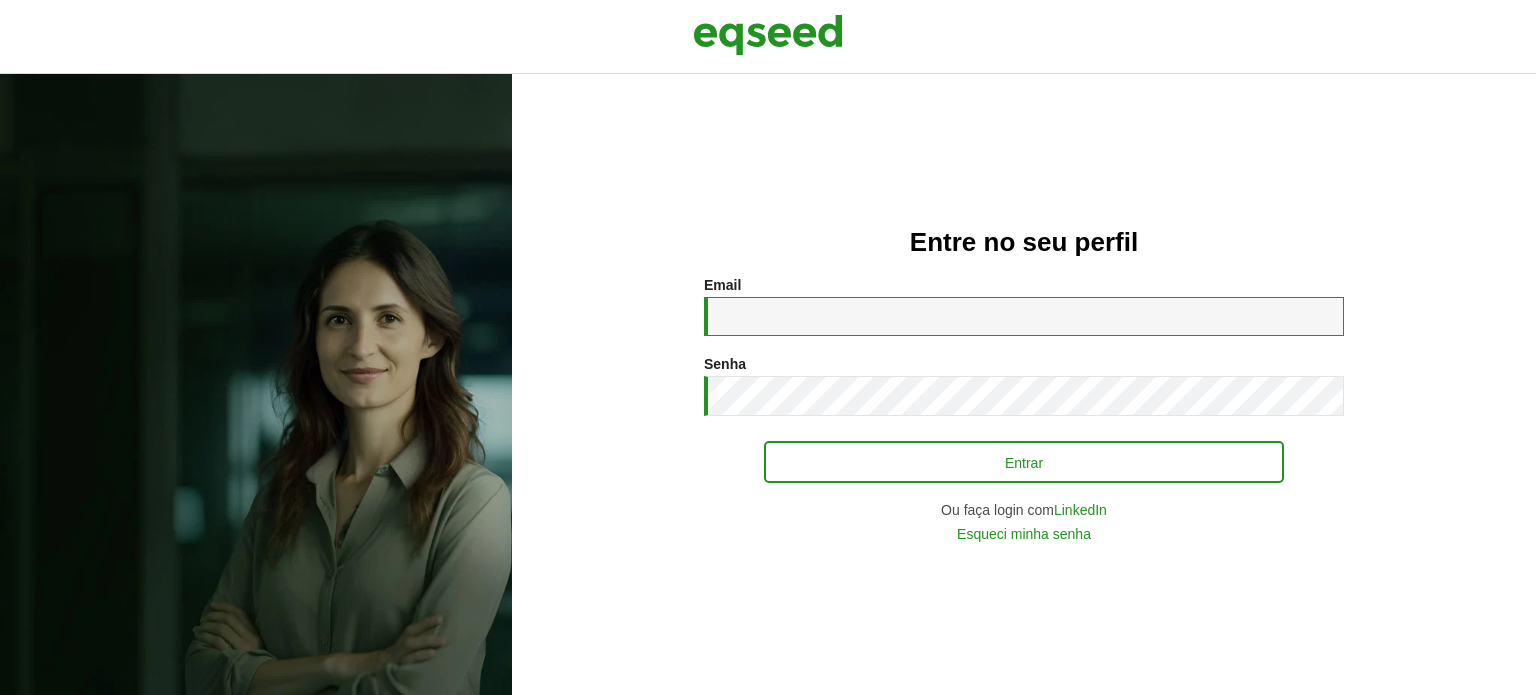 type on "**********" 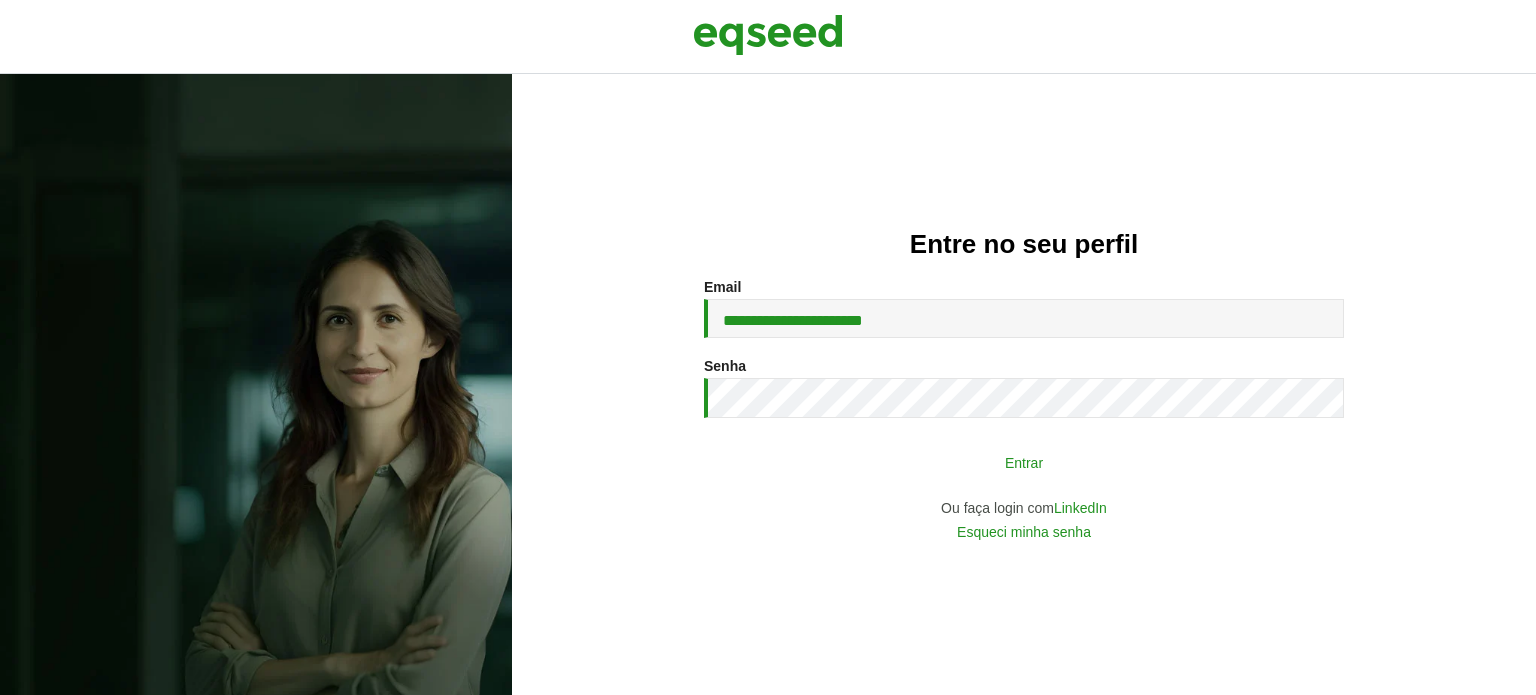 click on "Entrar" at bounding box center [1024, 462] 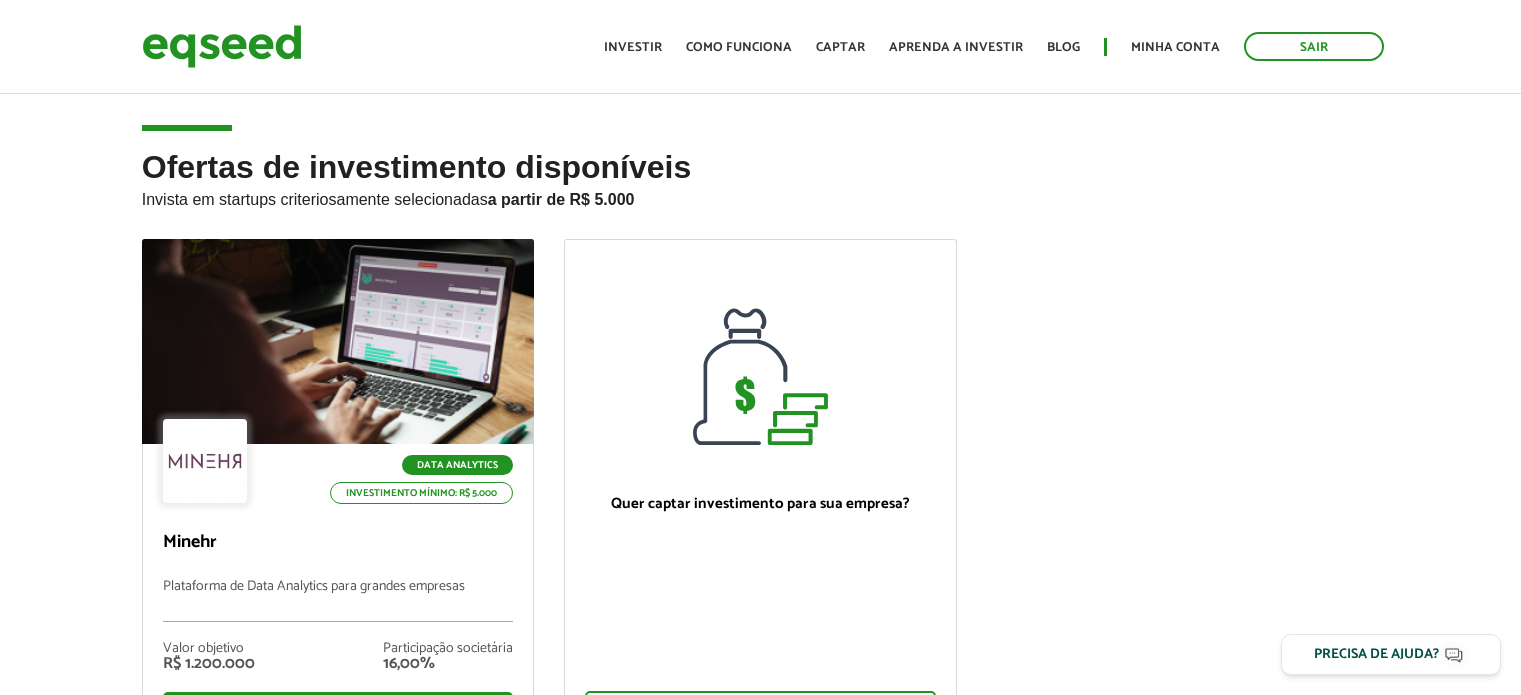 scroll, scrollTop: 0, scrollLeft: 0, axis: both 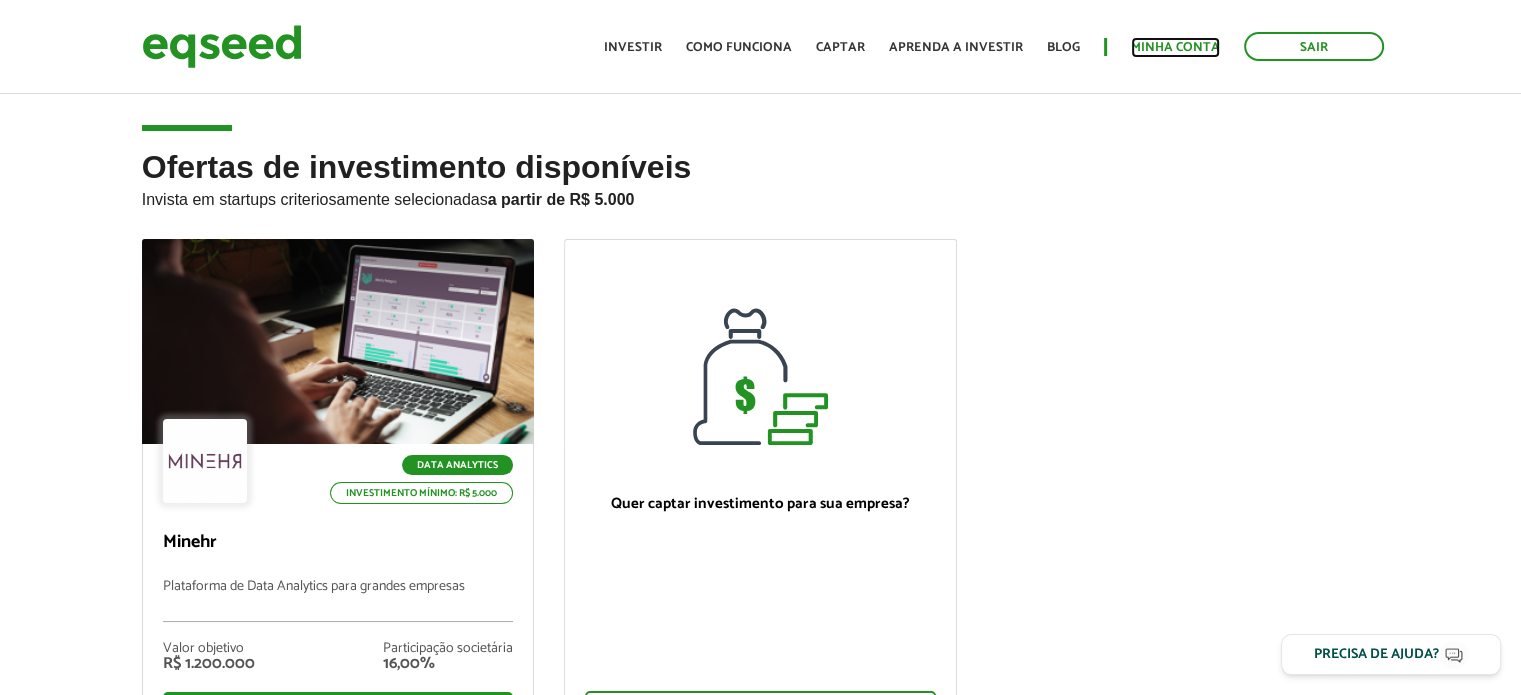 click on "Minha conta" at bounding box center [1175, 47] 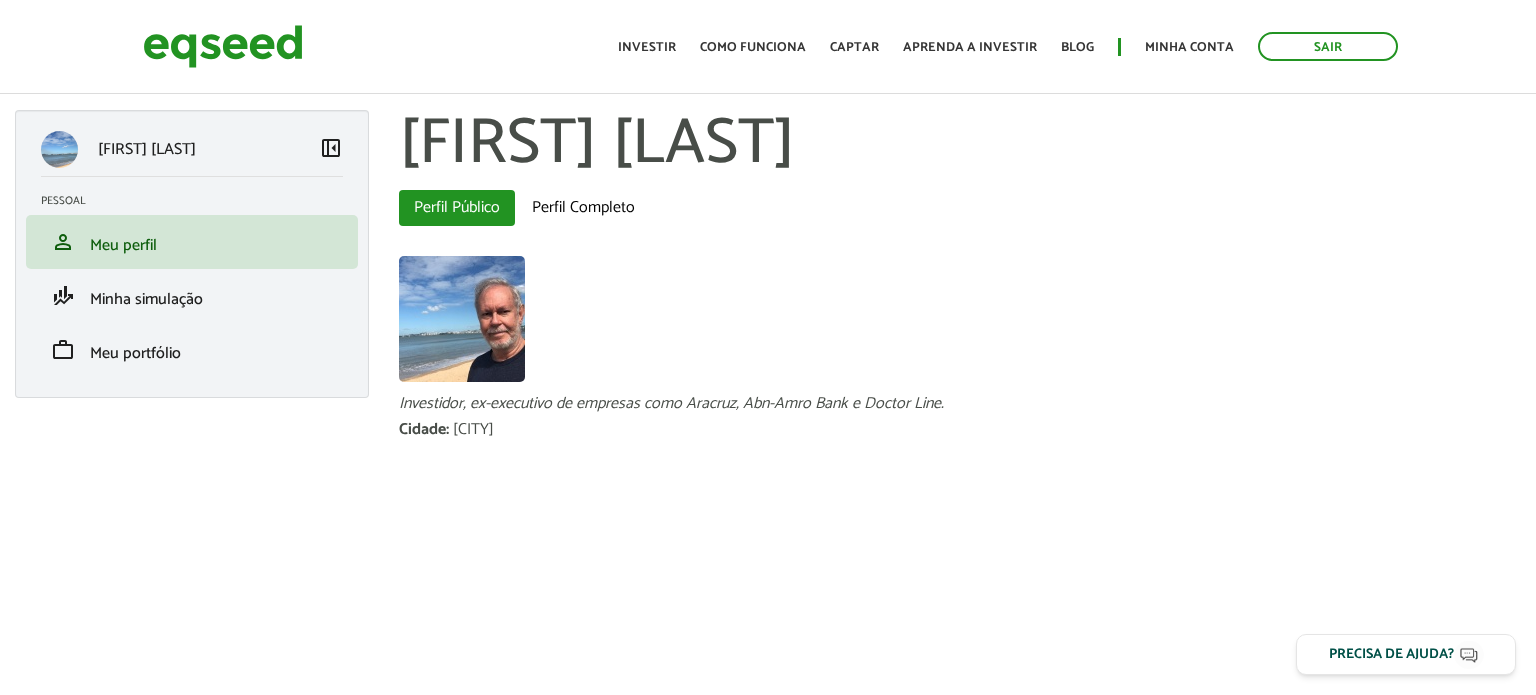 scroll, scrollTop: 0, scrollLeft: 0, axis: both 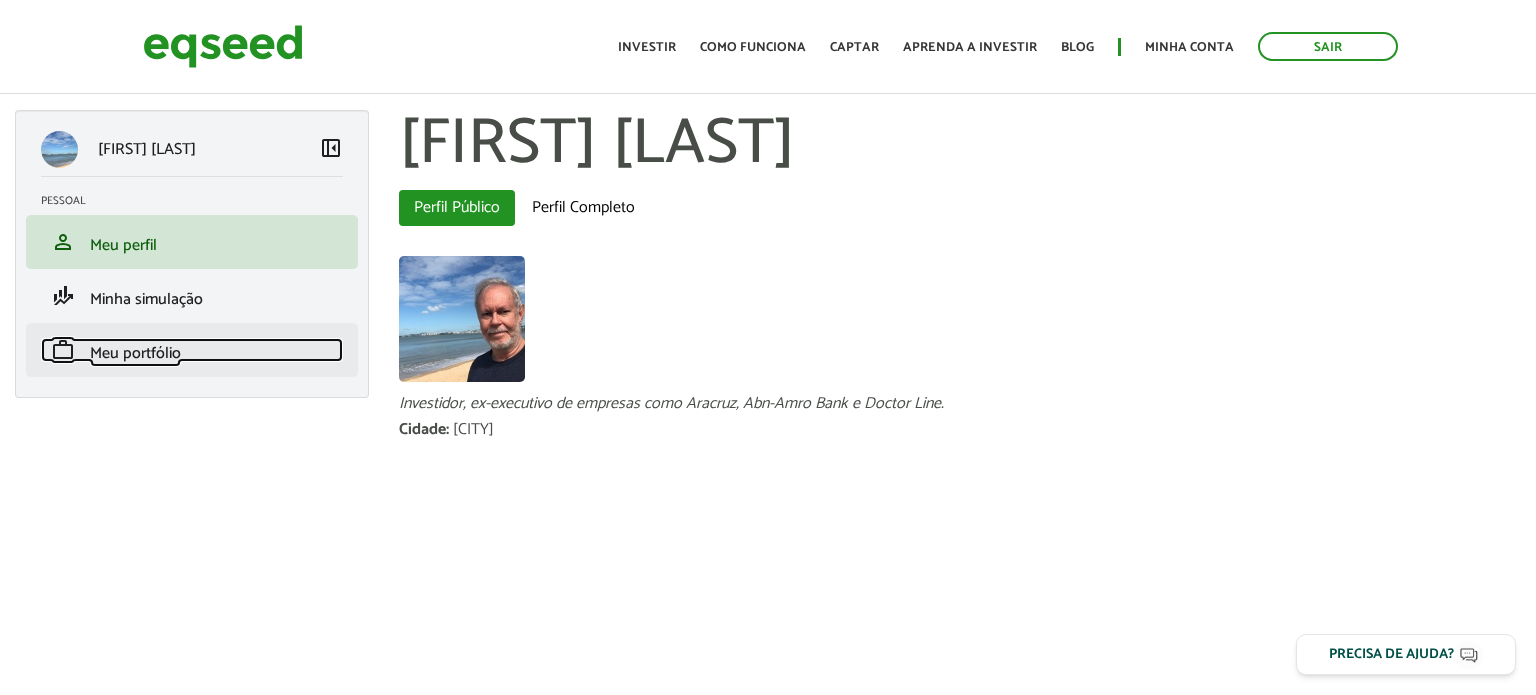 click on "Meu portfólio" at bounding box center [135, 353] 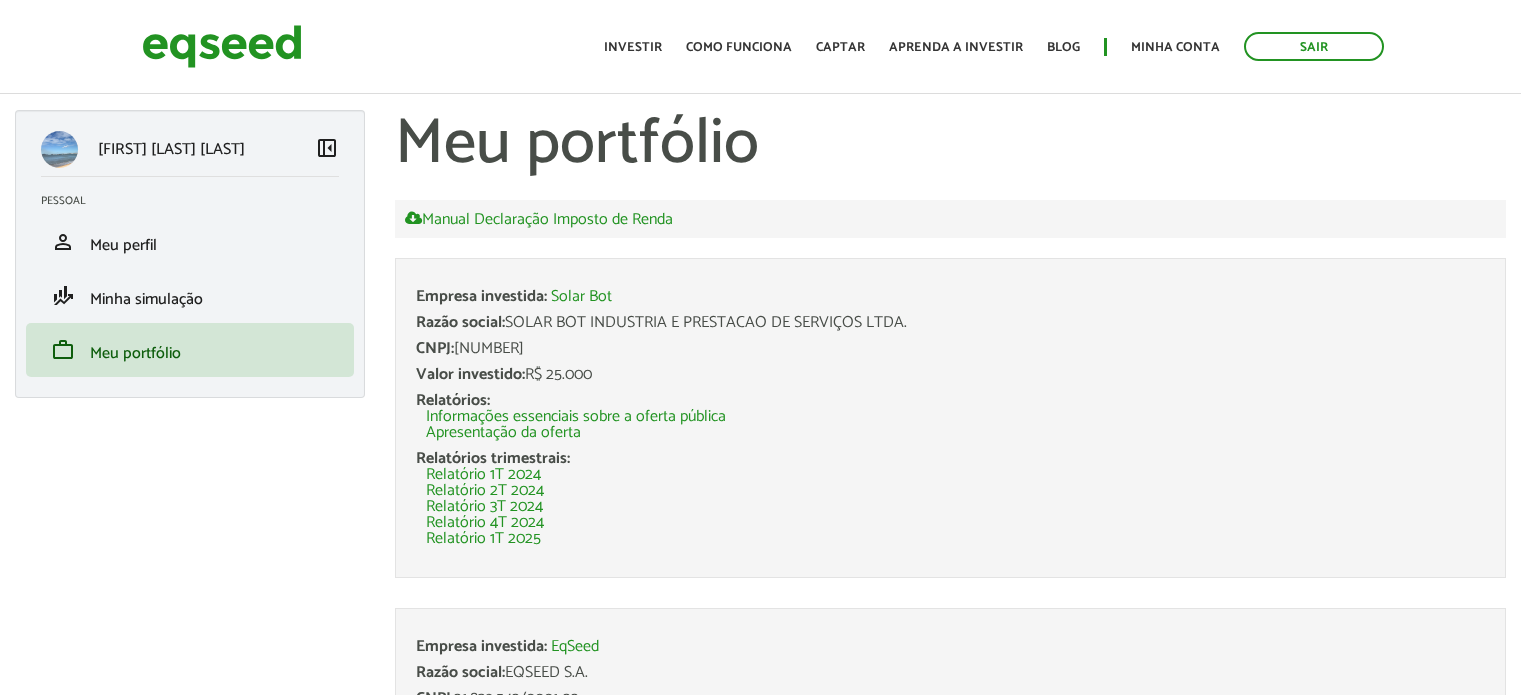 scroll, scrollTop: 0, scrollLeft: 0, axis: both 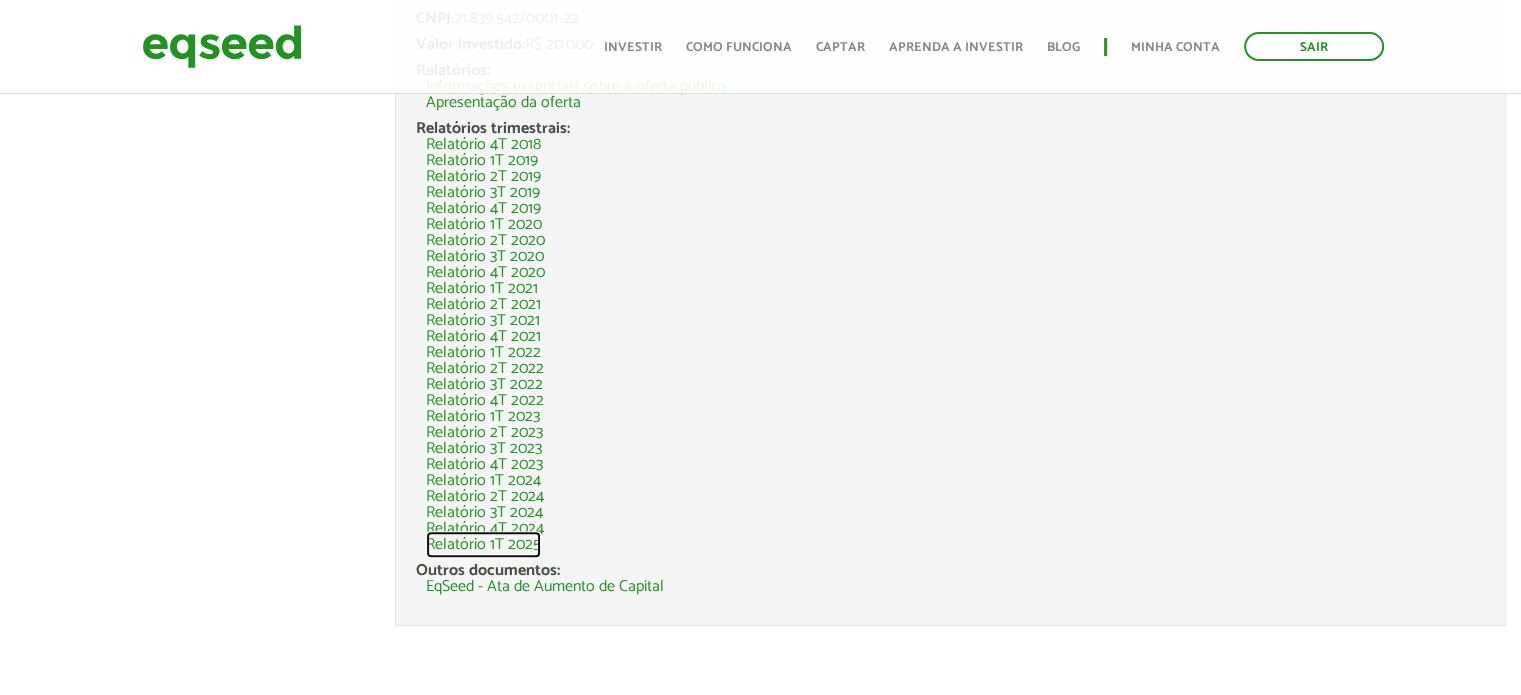 click on "Relatório 1T 2025" at bounding box center (483, 545) 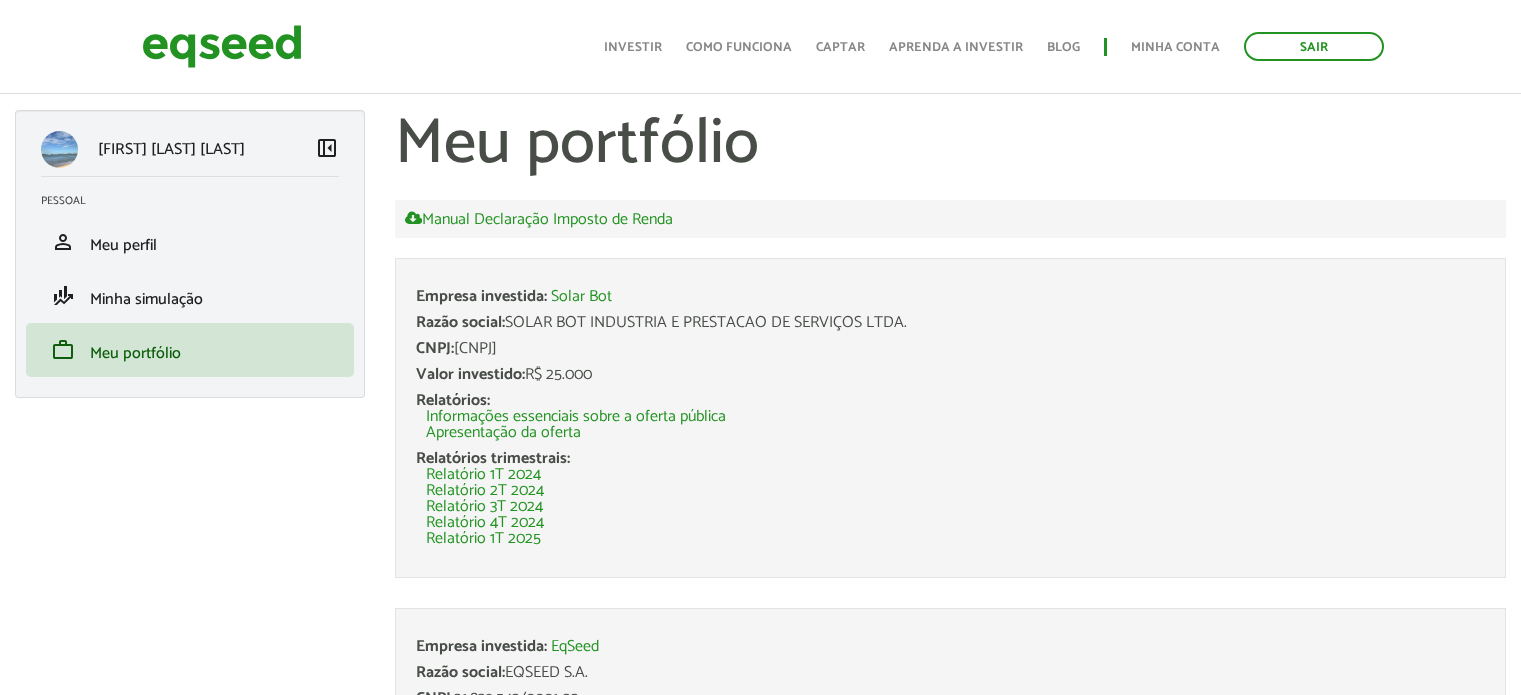 scroll, scrollTop: 480, scrollLeft: 0, axis: vertical 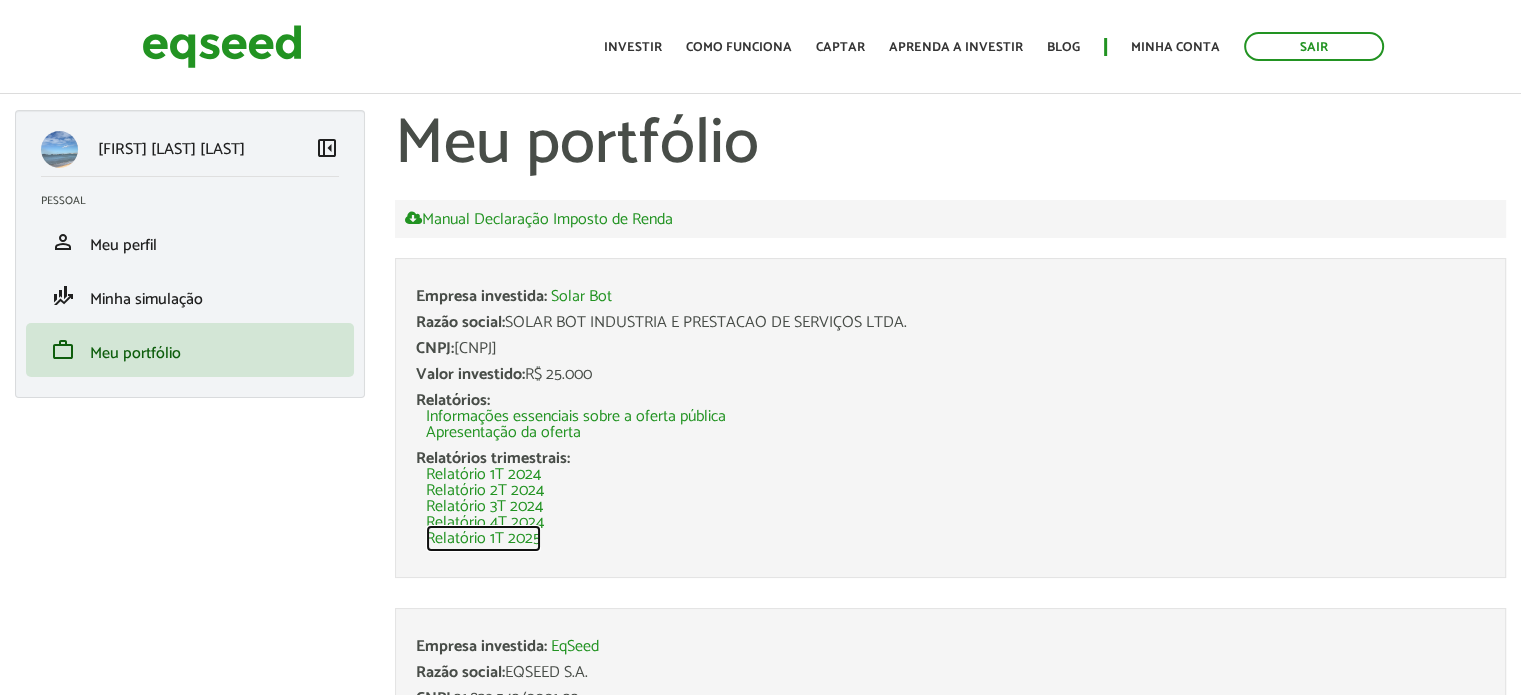 click on "Relatório 1T 2025" at bounding box center (483, 539) 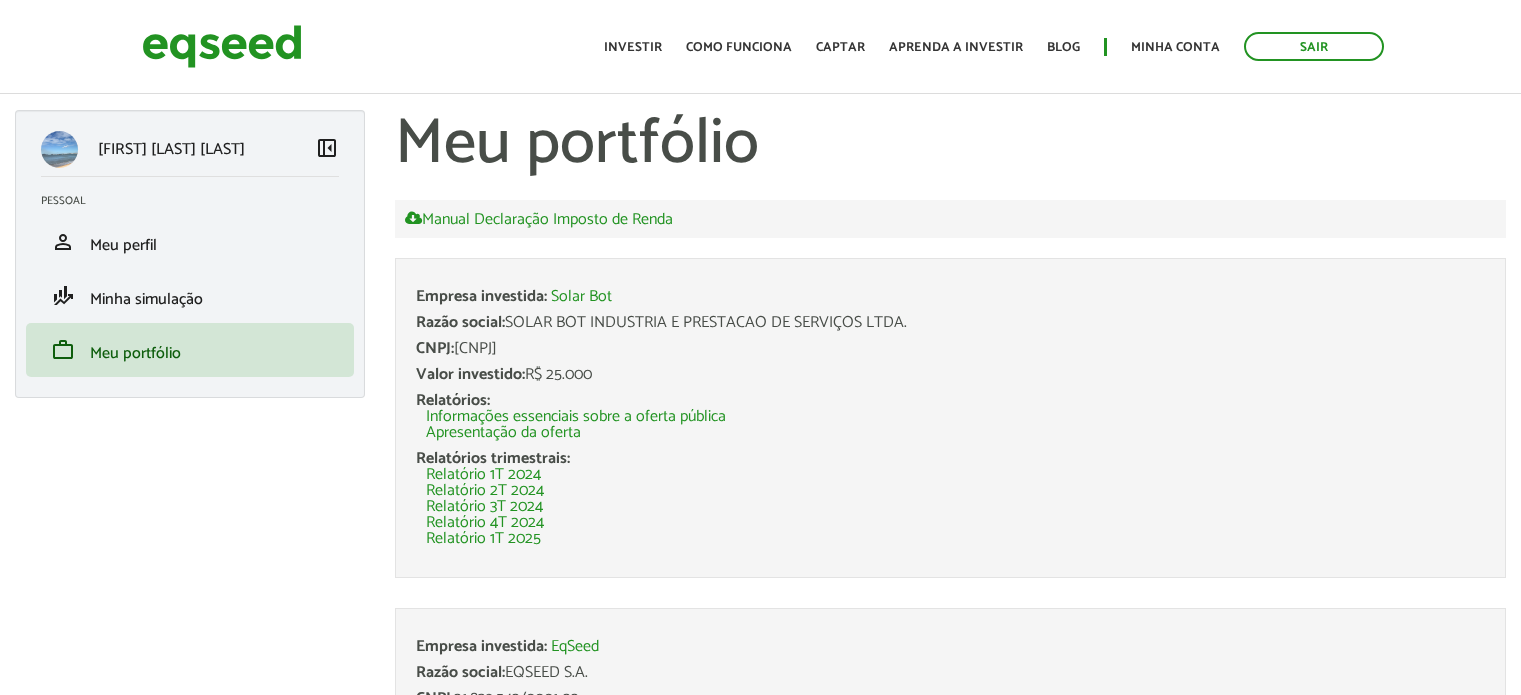 scroll, scrollTop: 0, scrollLeft: 0, axis: both 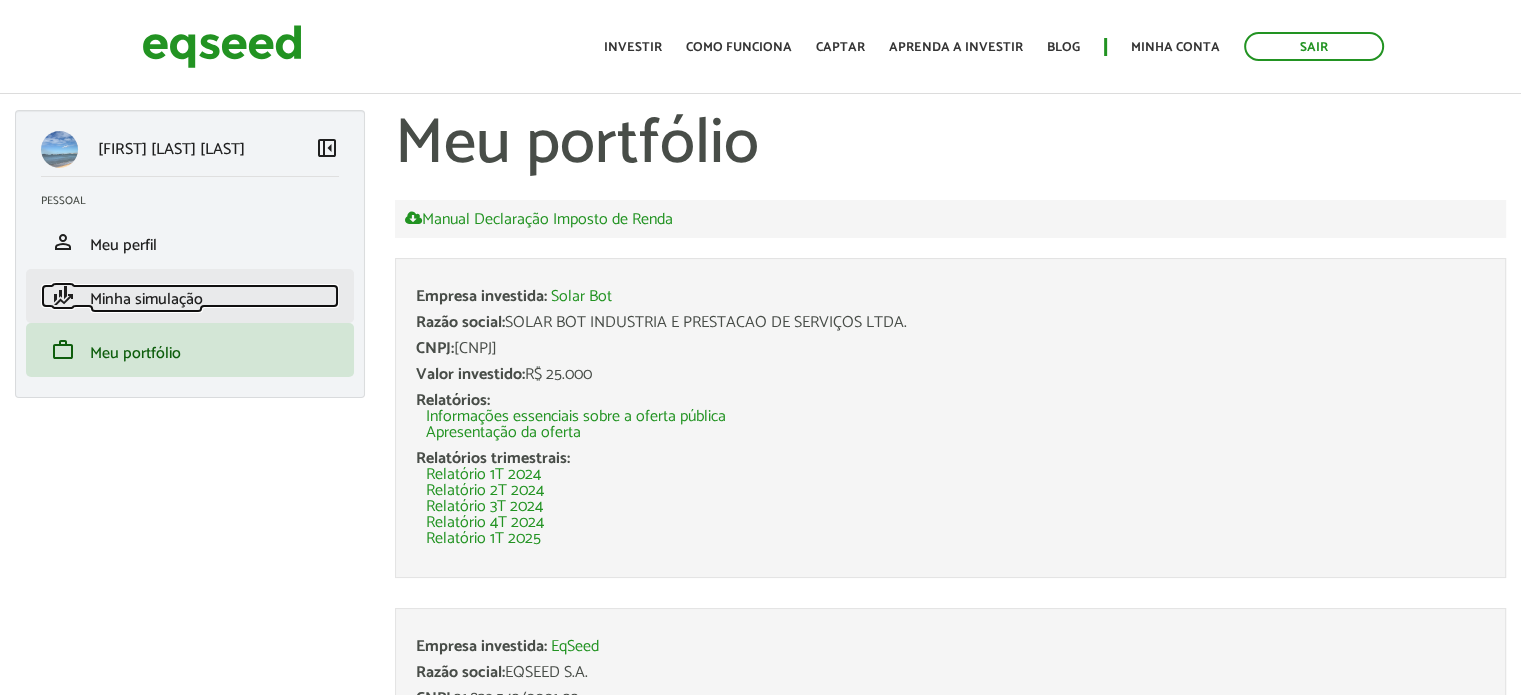 click on "Minha simulação" at bounding box center [146, 299] 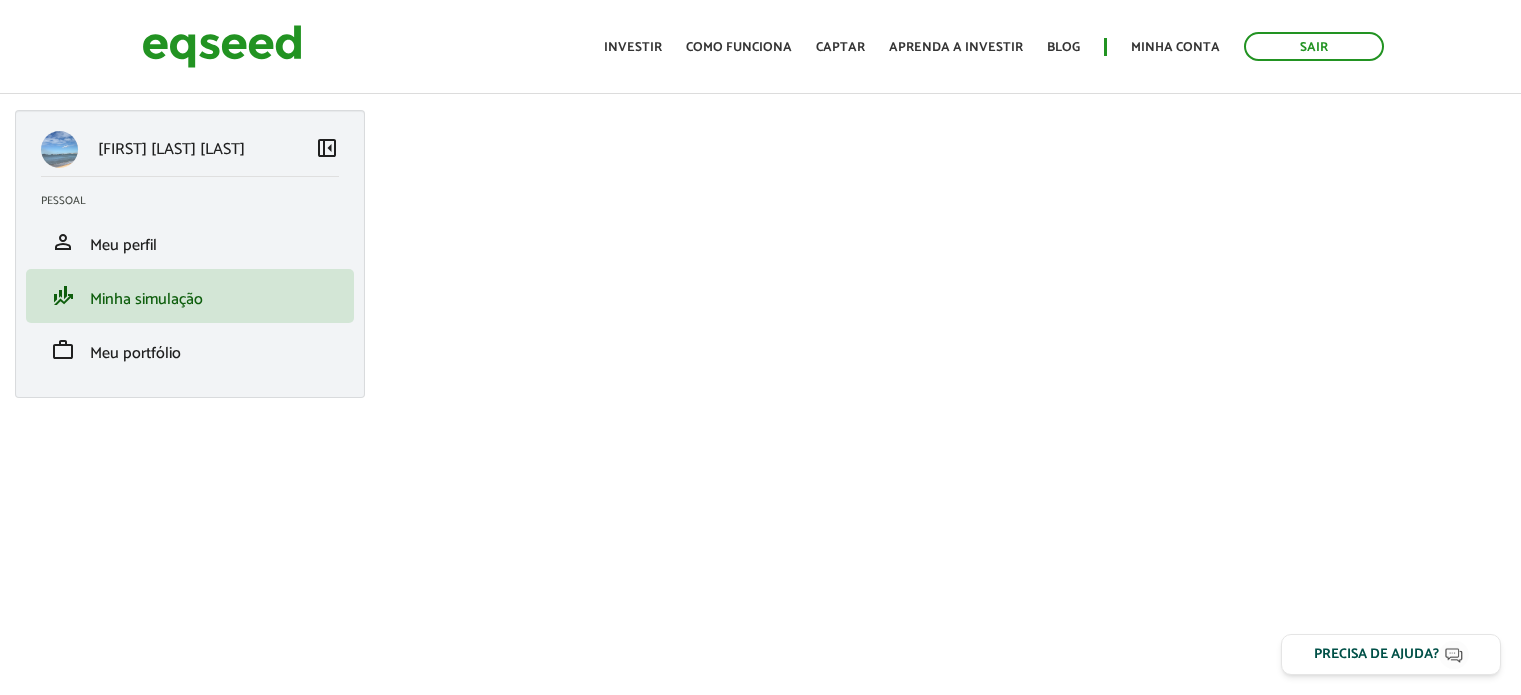 scroll, scrollTop: 0, scrollLeft: 0, axis: both 